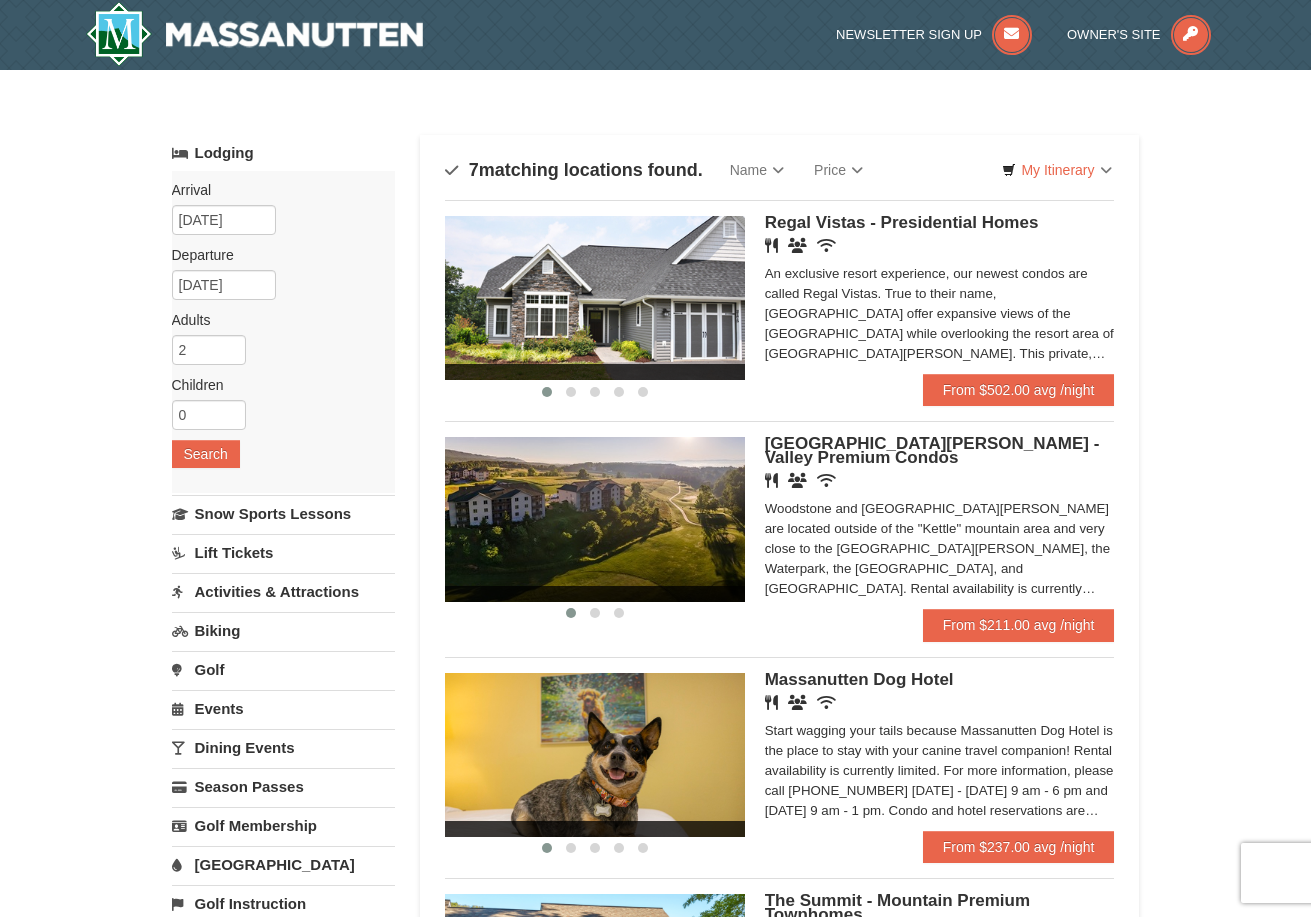 scroll, scrollTop: 0, scrollLeft: 0, axis: both 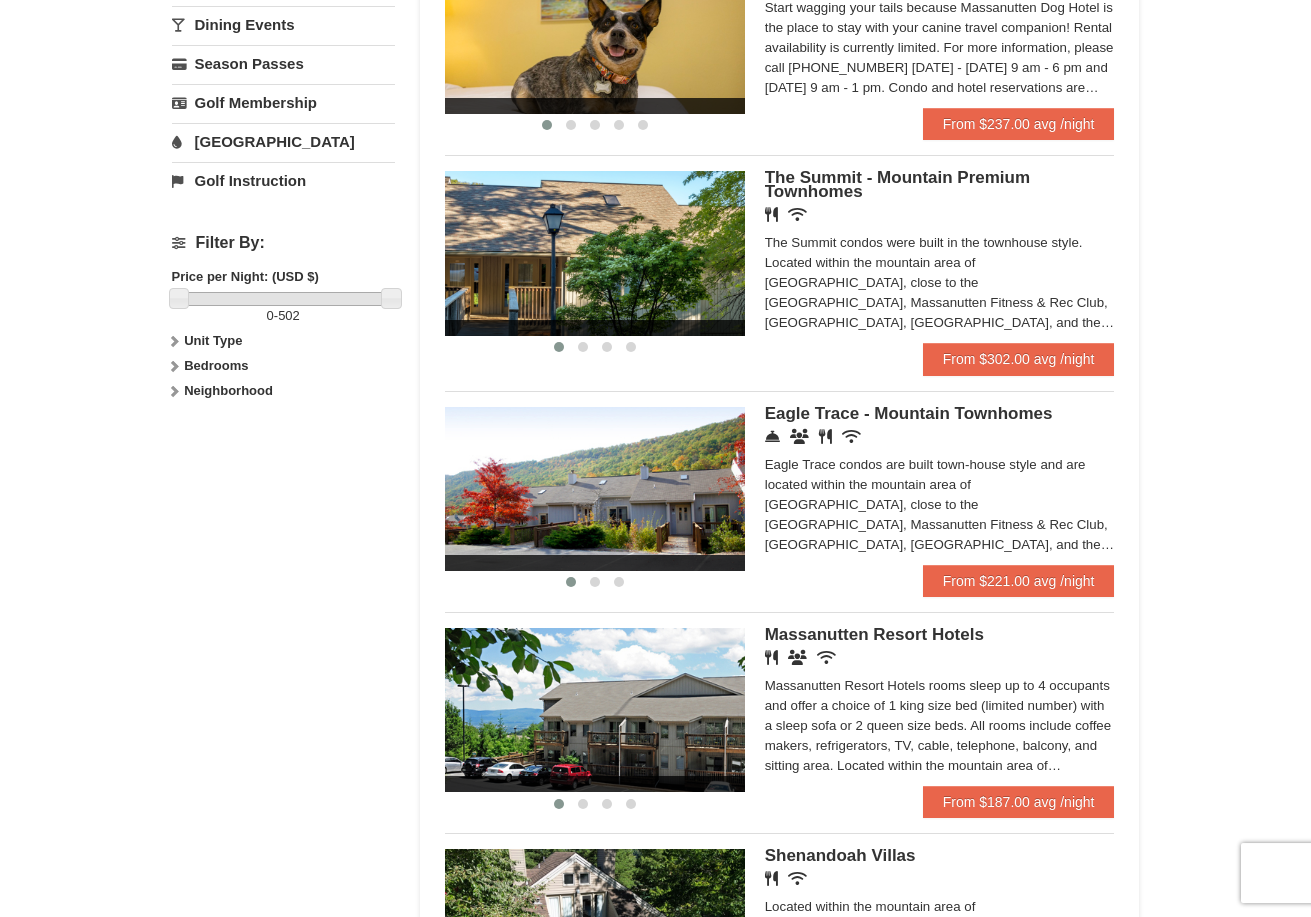 click at bounding box center [595, 253] 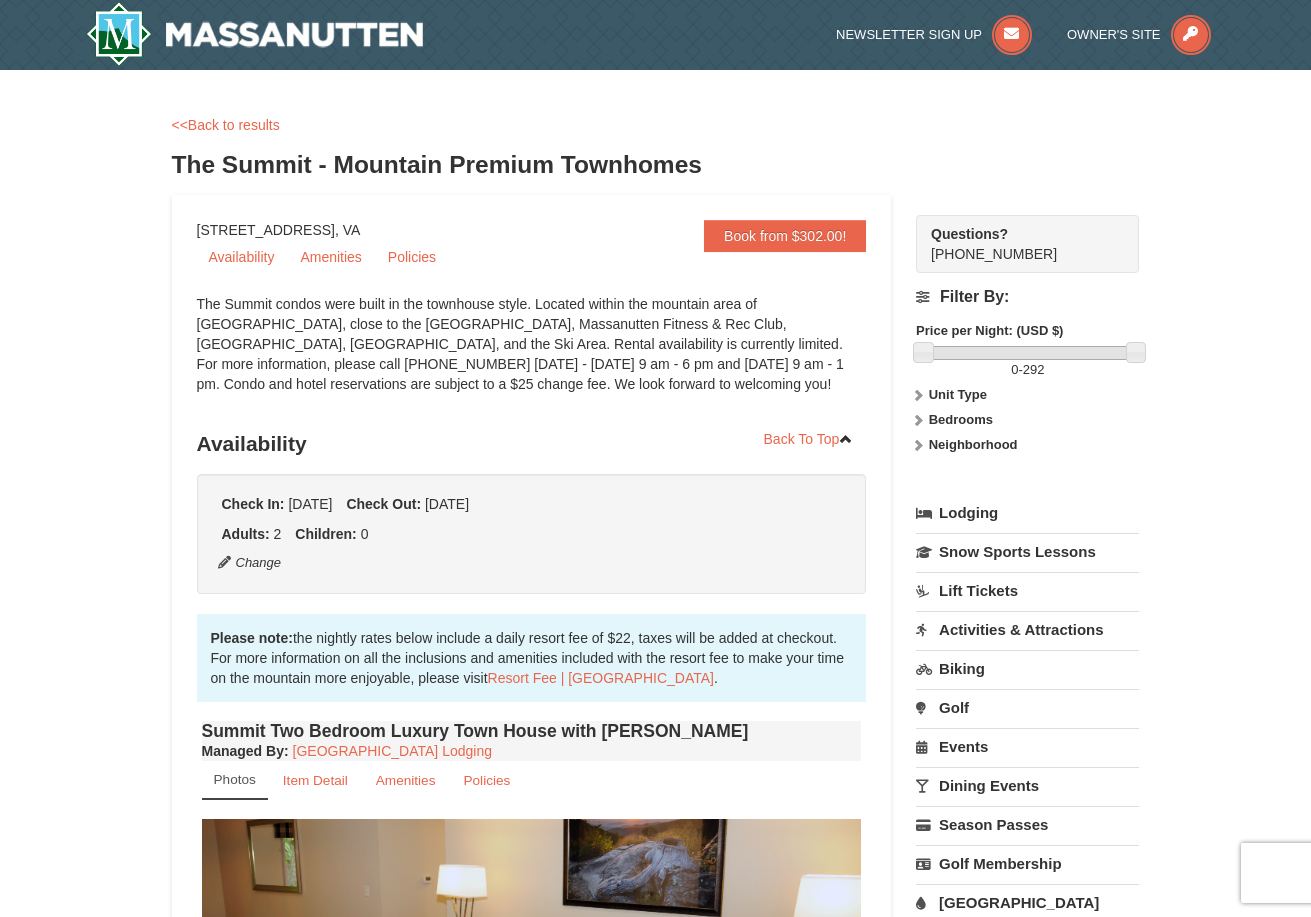 scroll, scrollTop: 0, scrollLeft: 0, axis: both 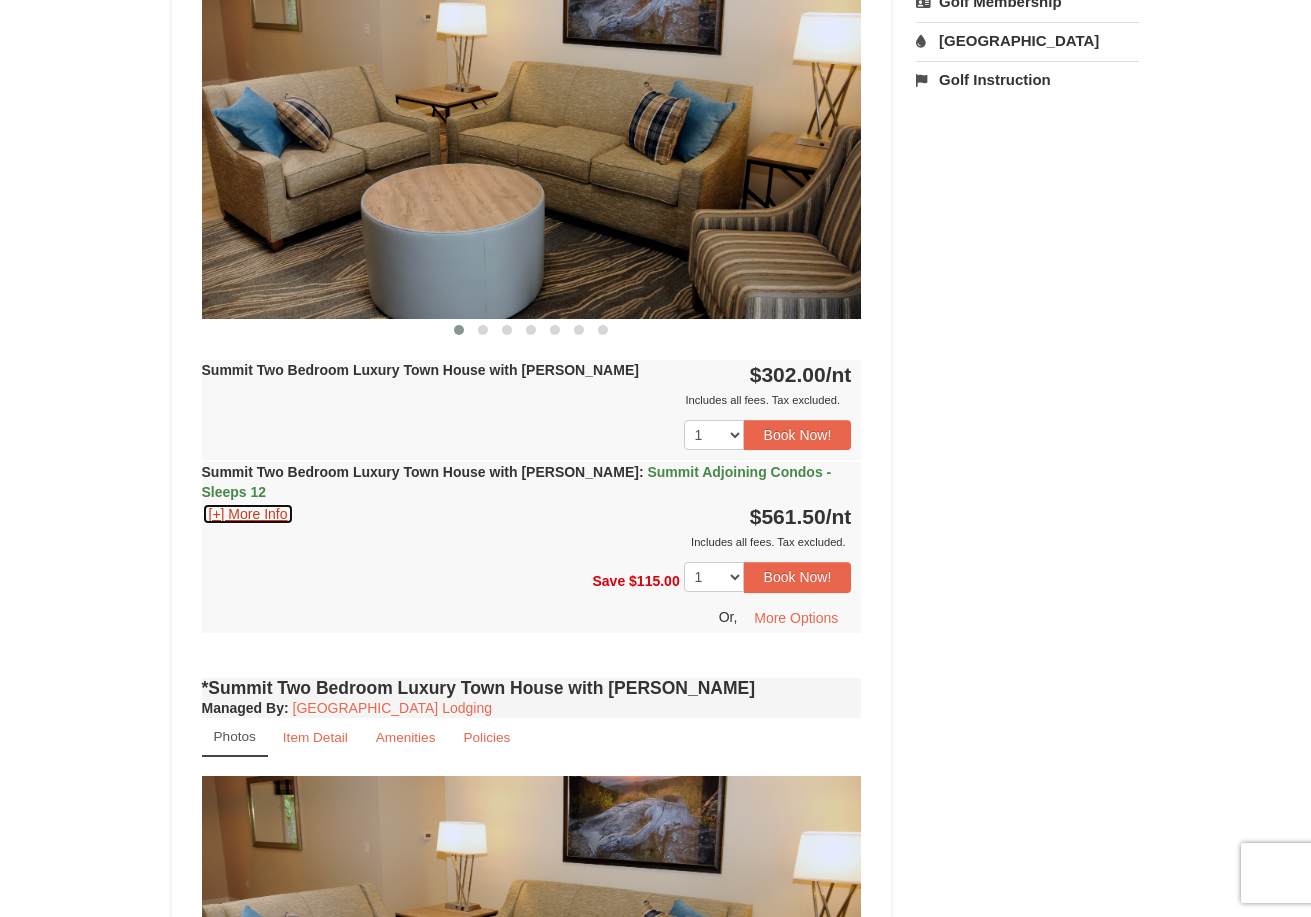 click on "[+] More Info" at bounding box center (248, 514) 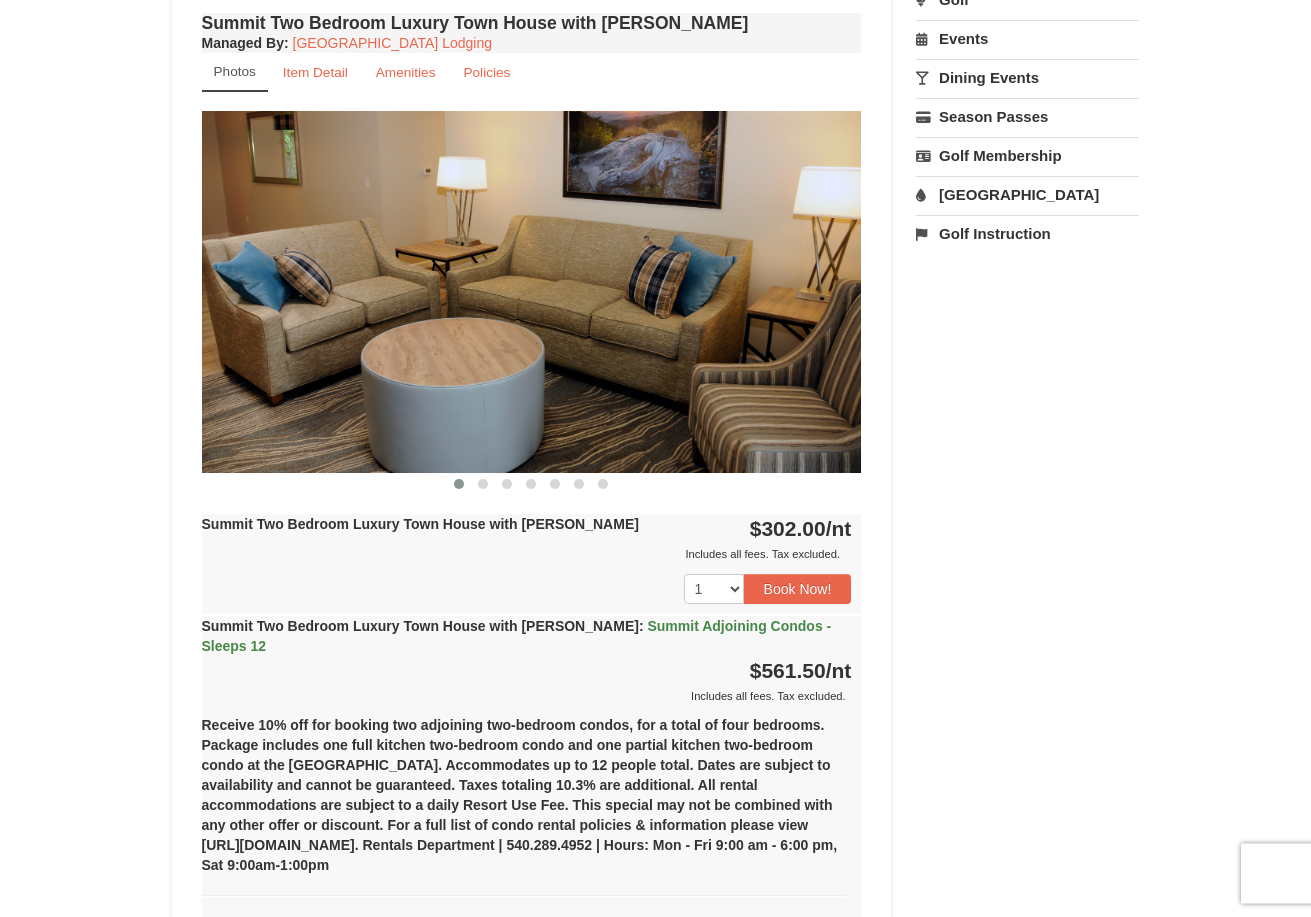 scroll, scrollTop: 0, scrollLeft: 0, axis: both 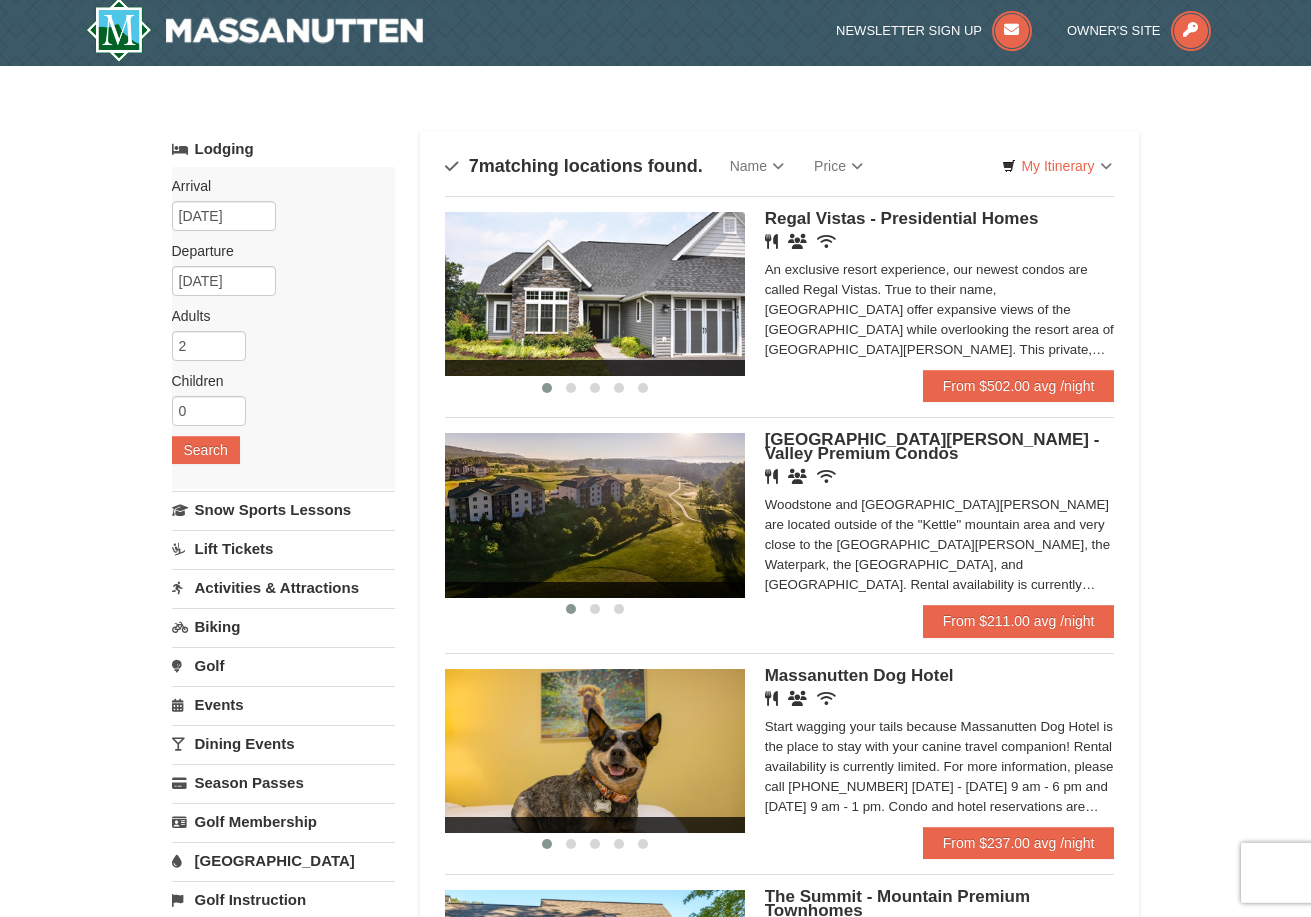 click at bounding box center [595, 294] 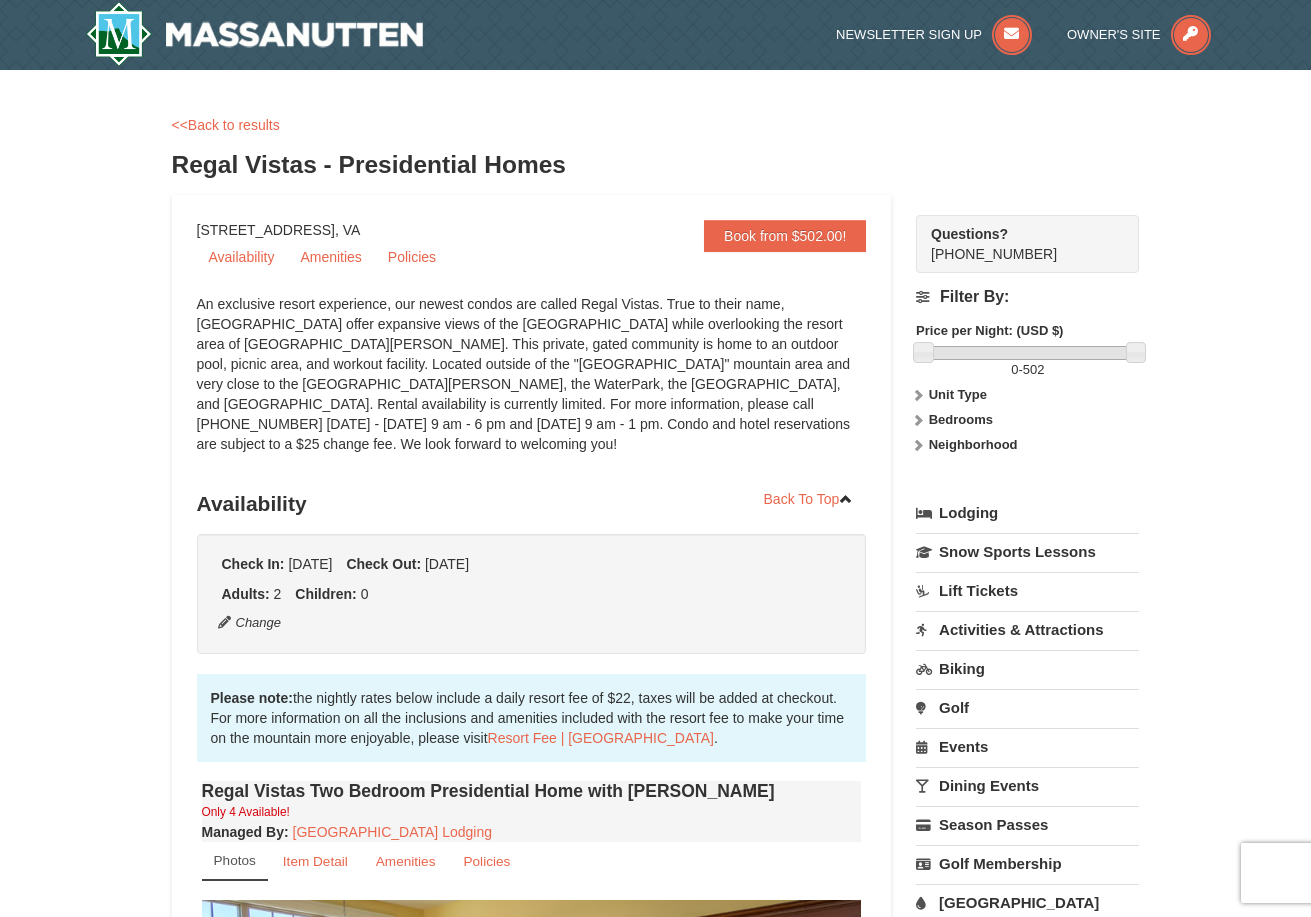 scroll, scrollTop: 0, scrollLeft: 0, axis: both 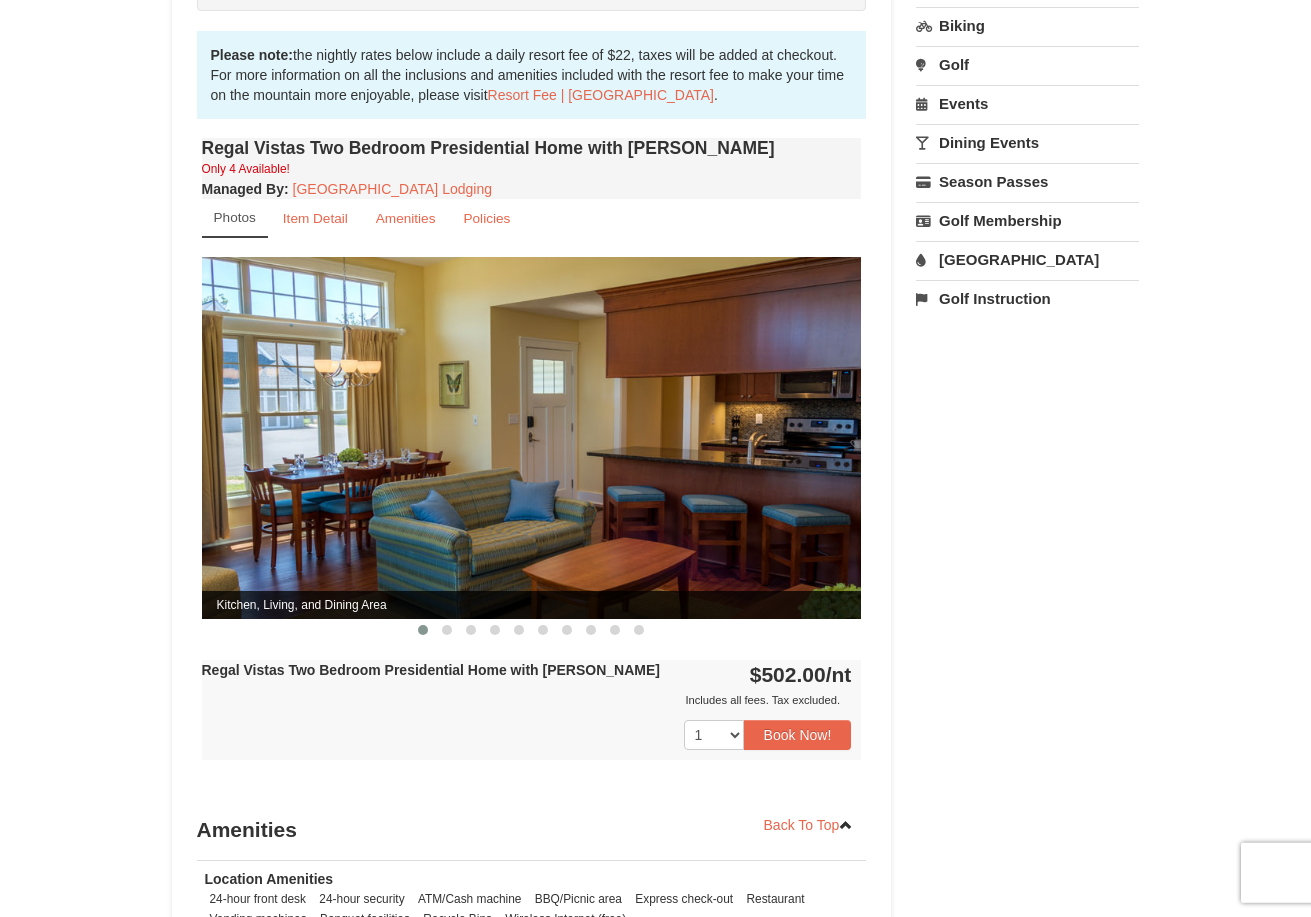 click at bounding box center (532, 437) 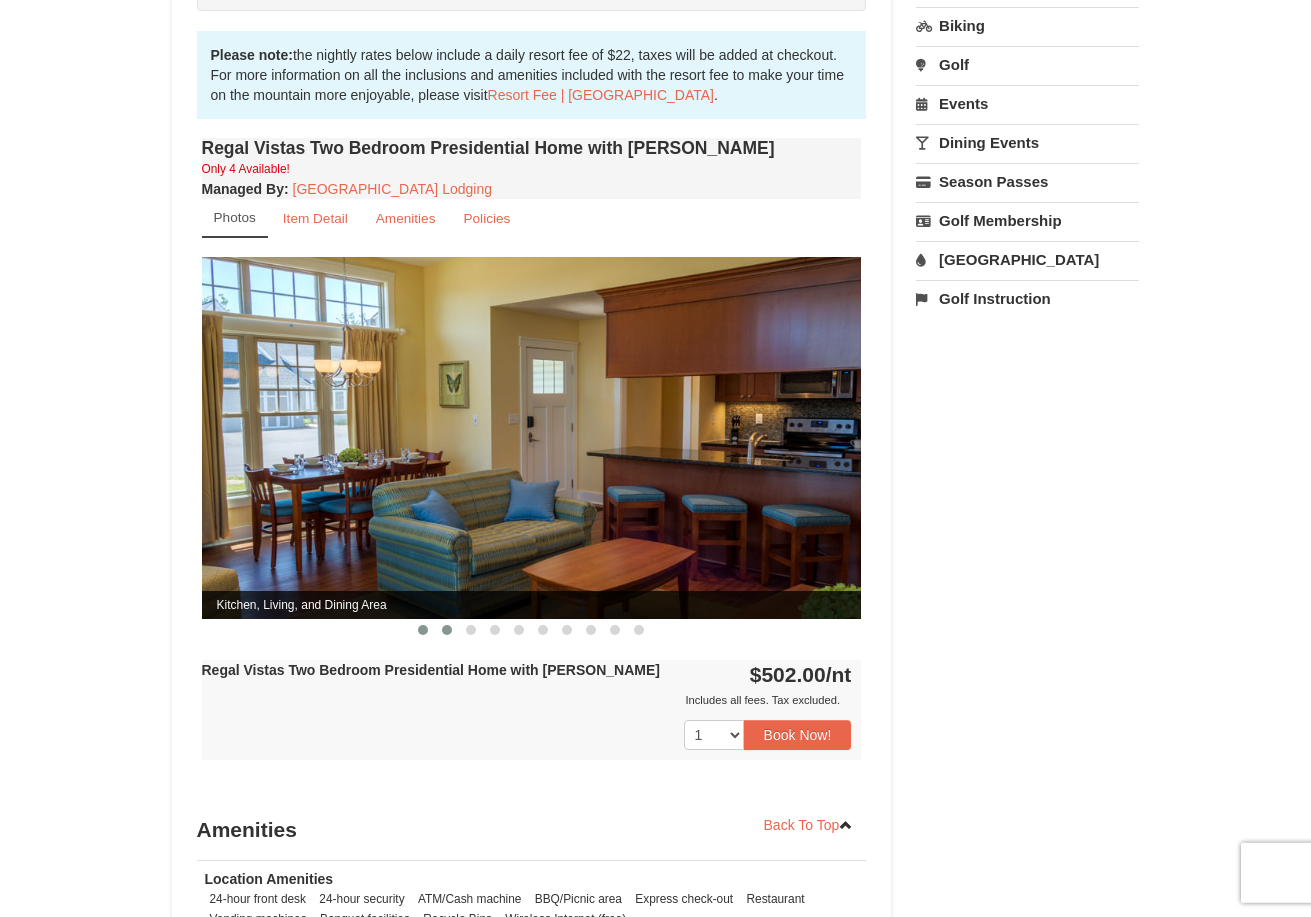 click at bounding box center (447, 630) 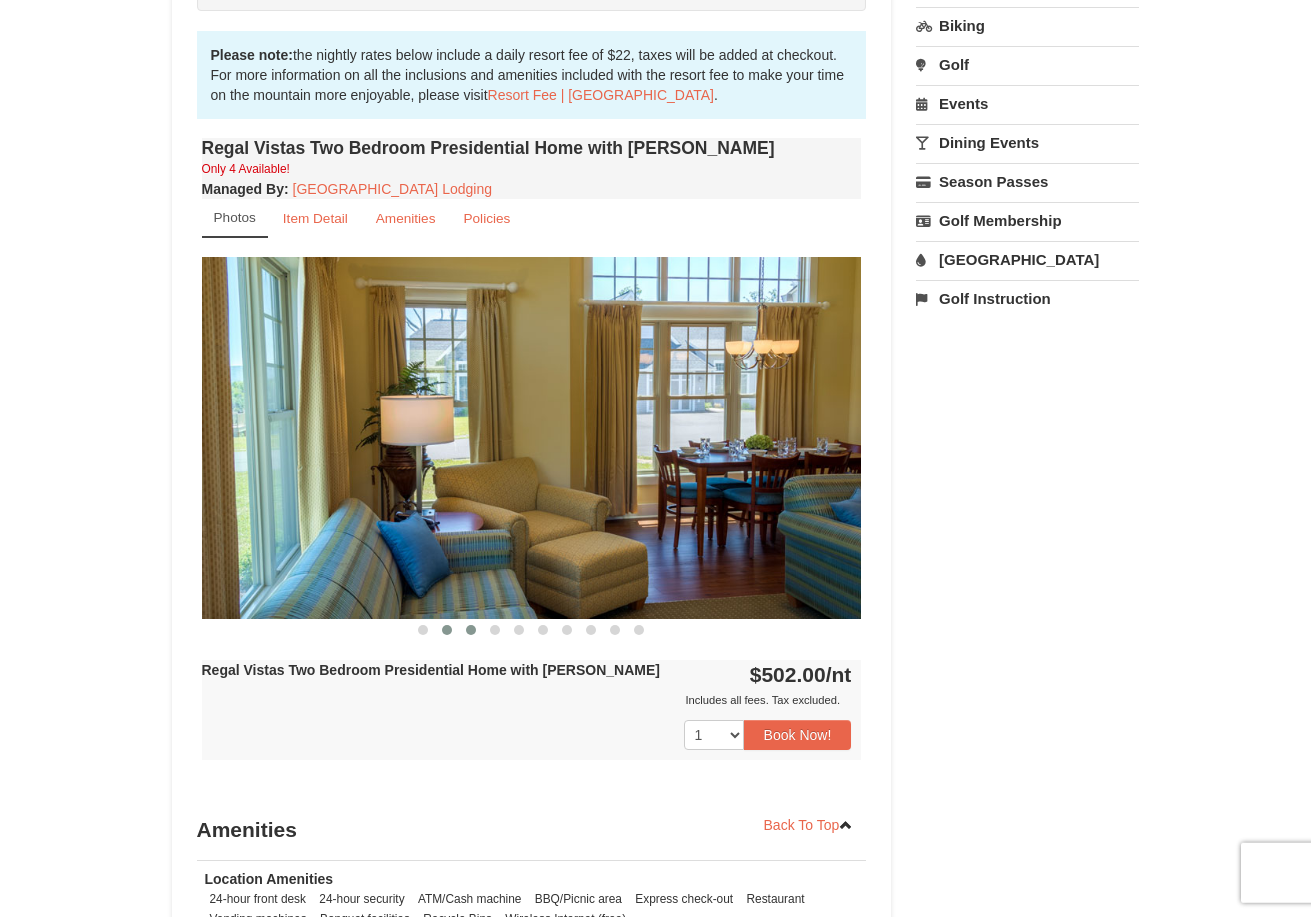 click at bounding box center [471, 630] 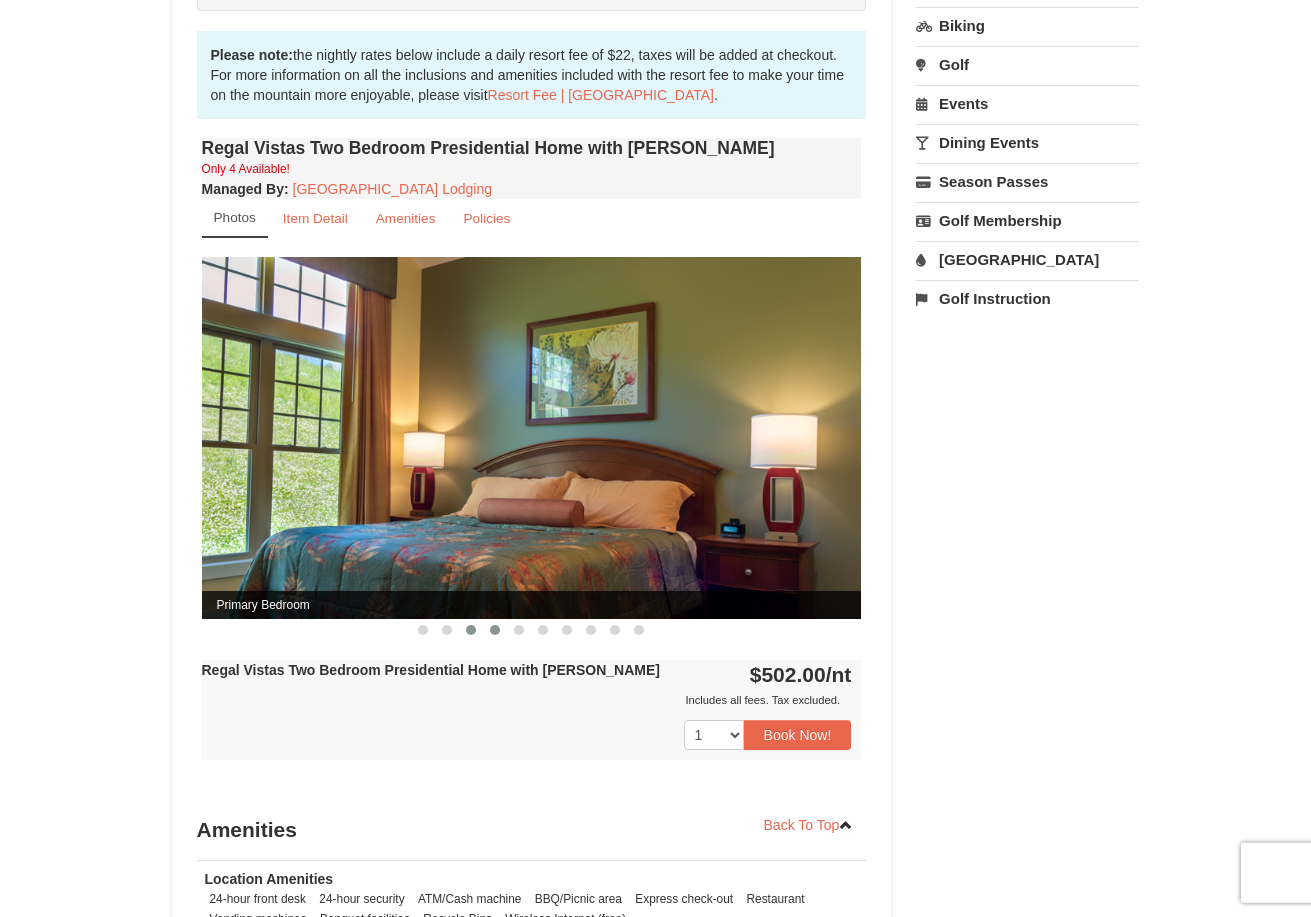 click at bounding box center (495, 630) 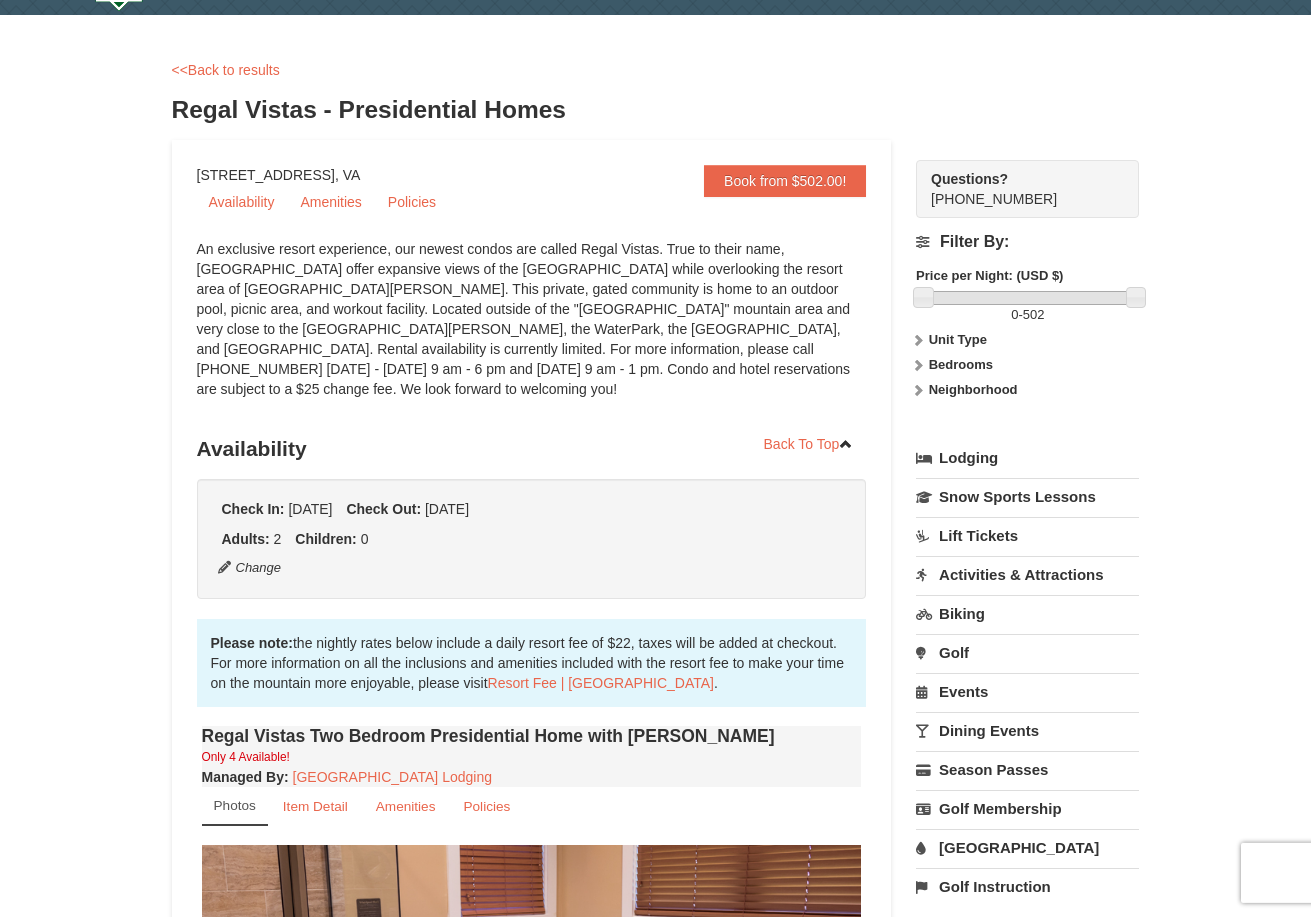 scroll, scrollTop: 0, scrollLeft: 0, axis: both 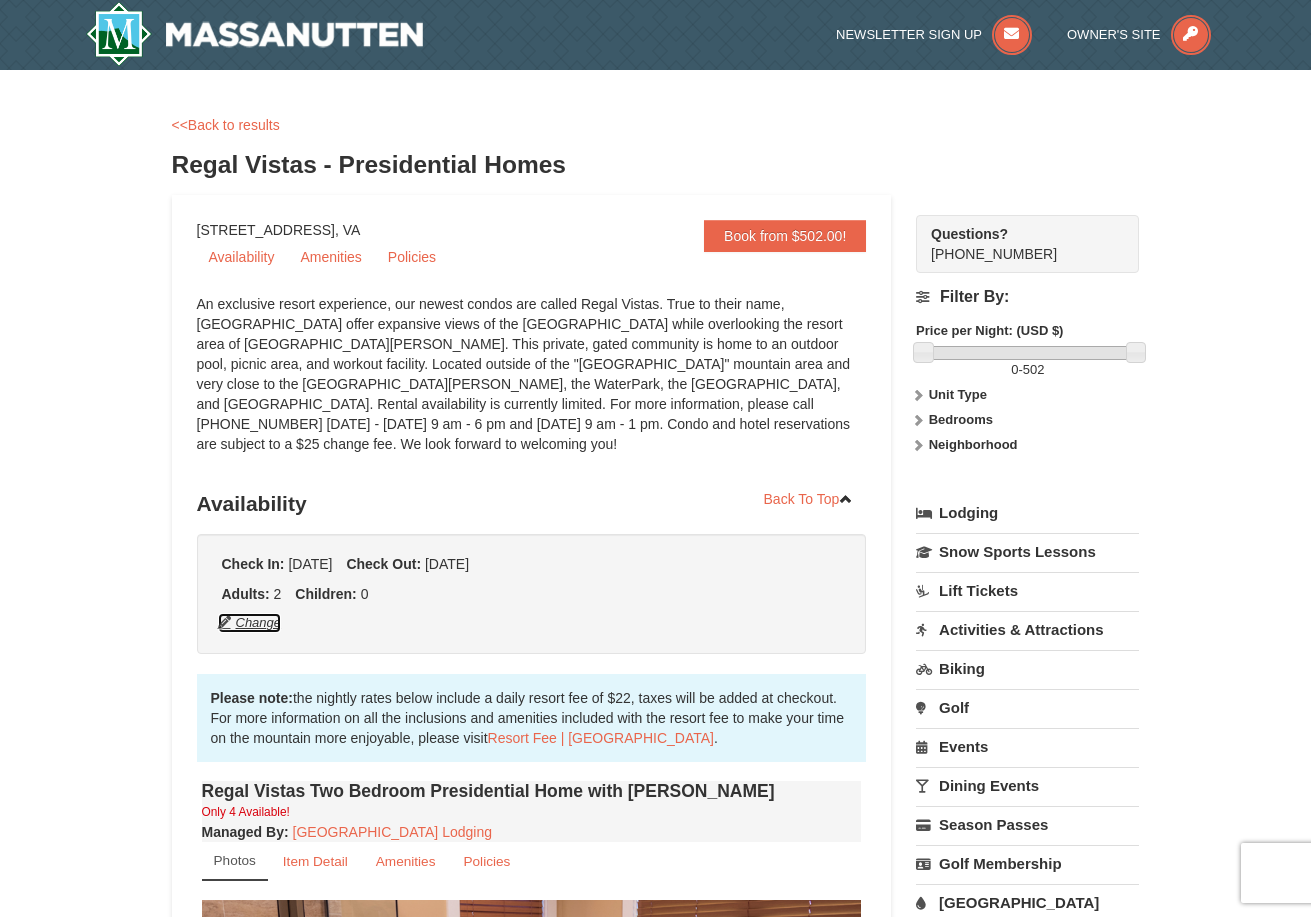 click on "Change" at bounding box center [250, 623] 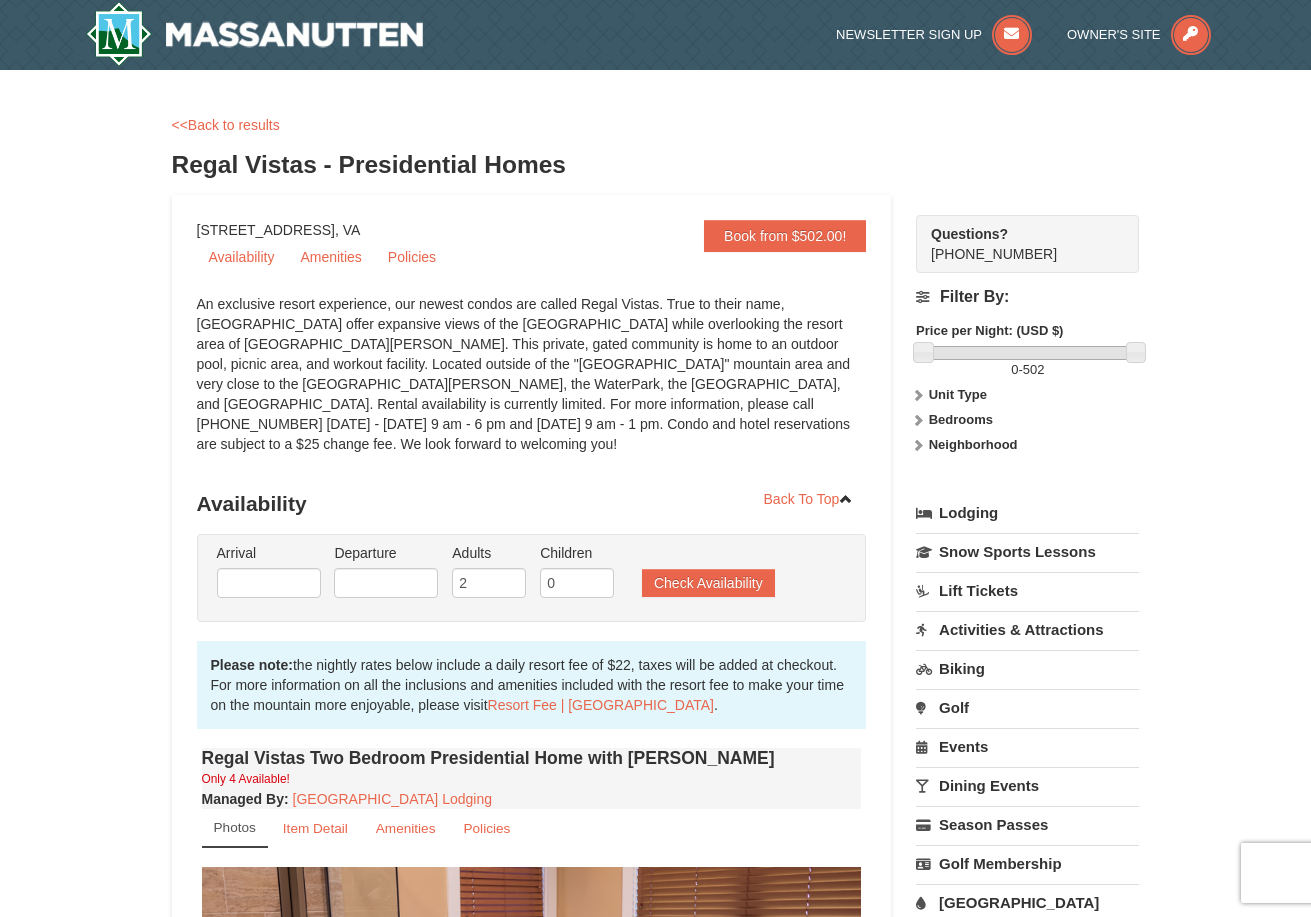 type on "08/01/2025" 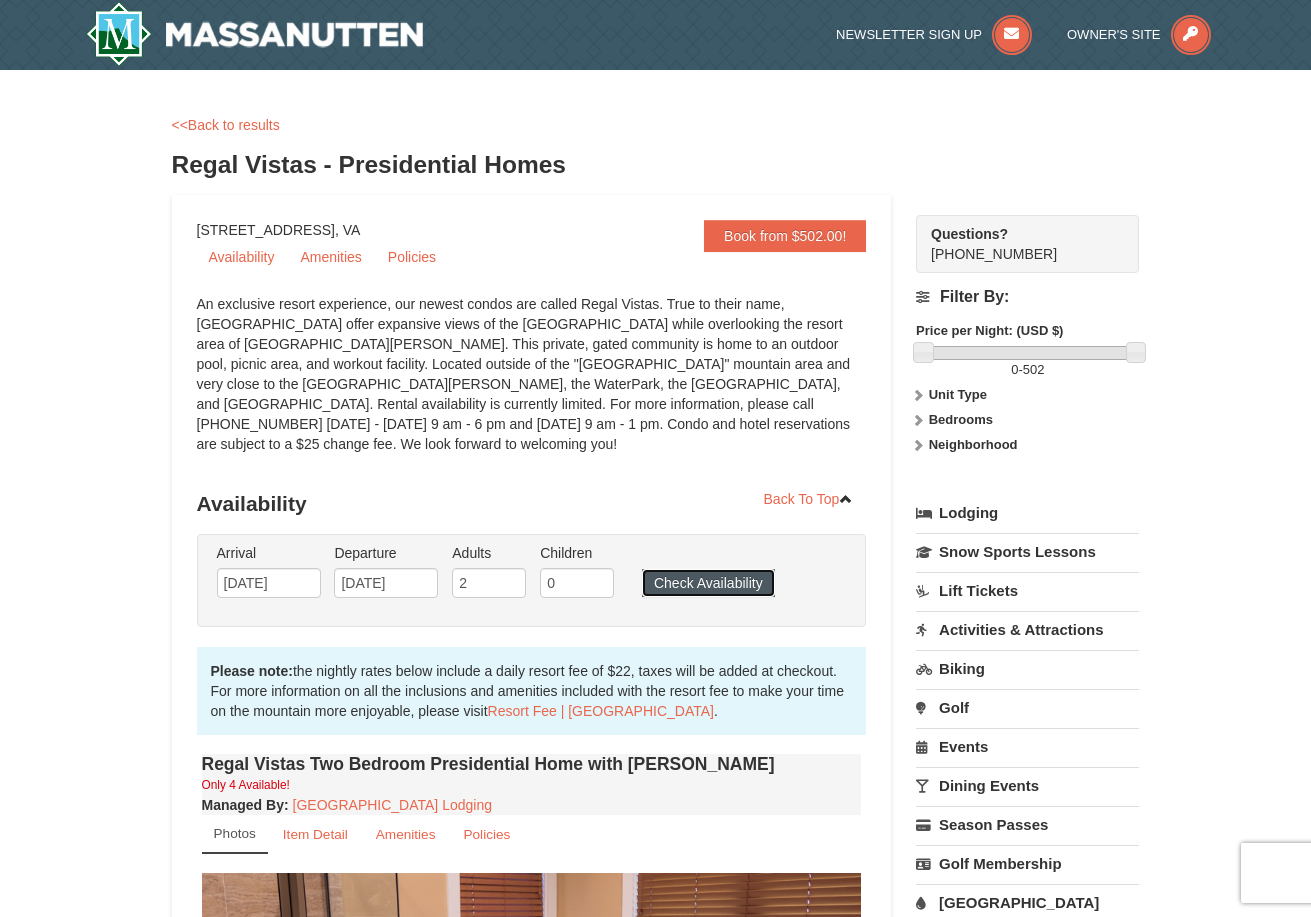 click on "Check Availability" at bounding box center [708, 583] 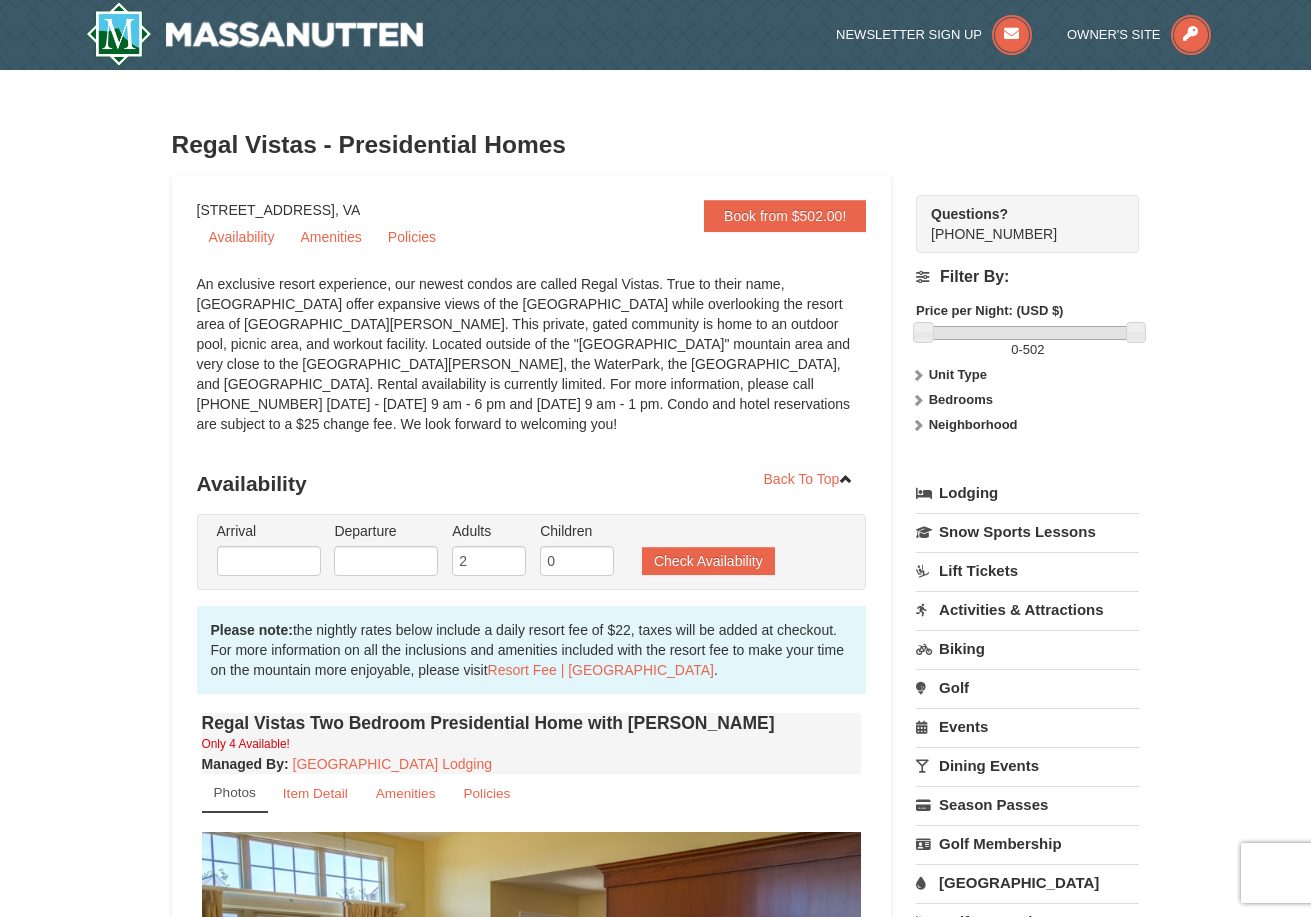 scroll, scrollTop: 444, scrollLeft: 0, axis: vertical 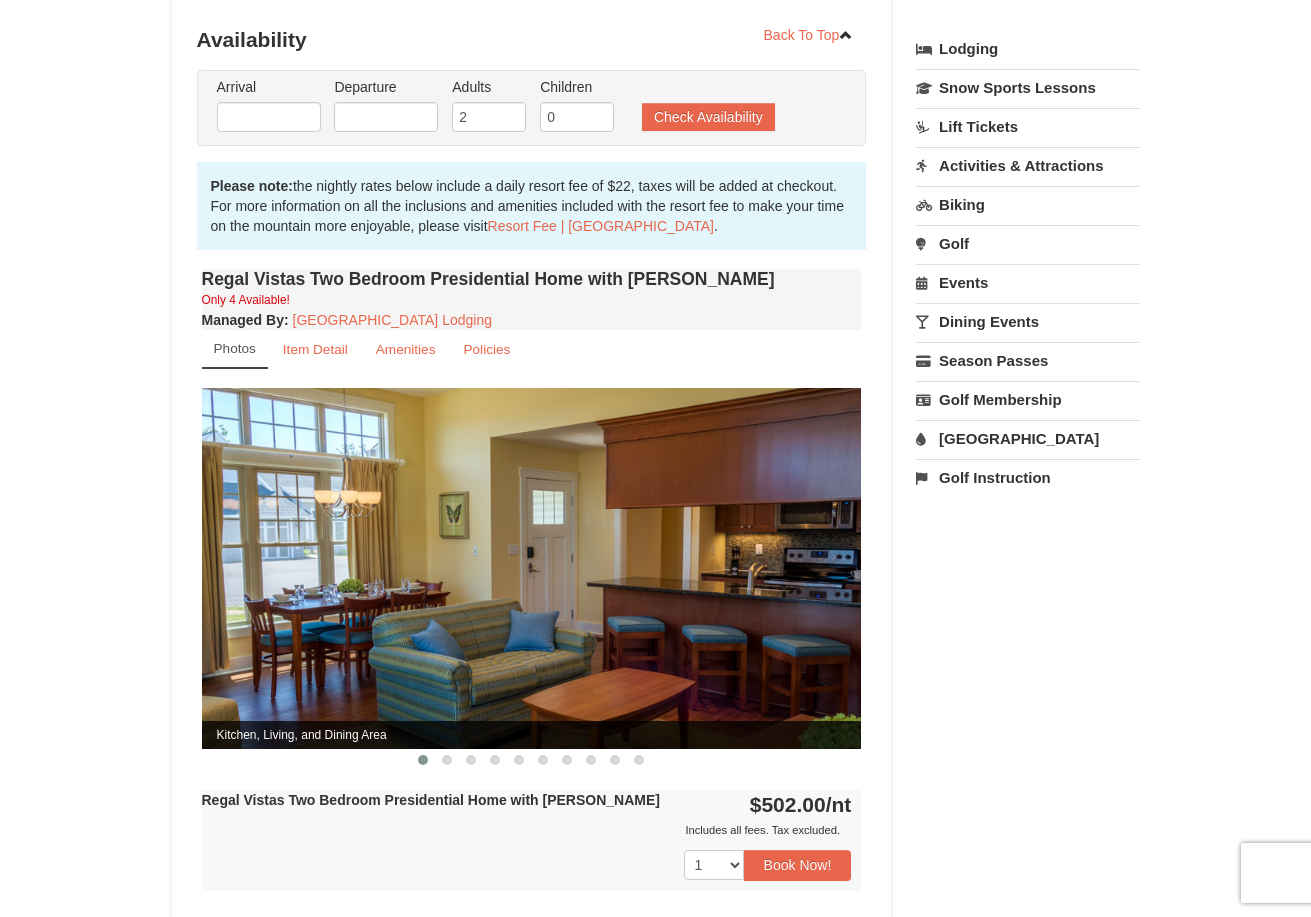 type on "08/01/2025" 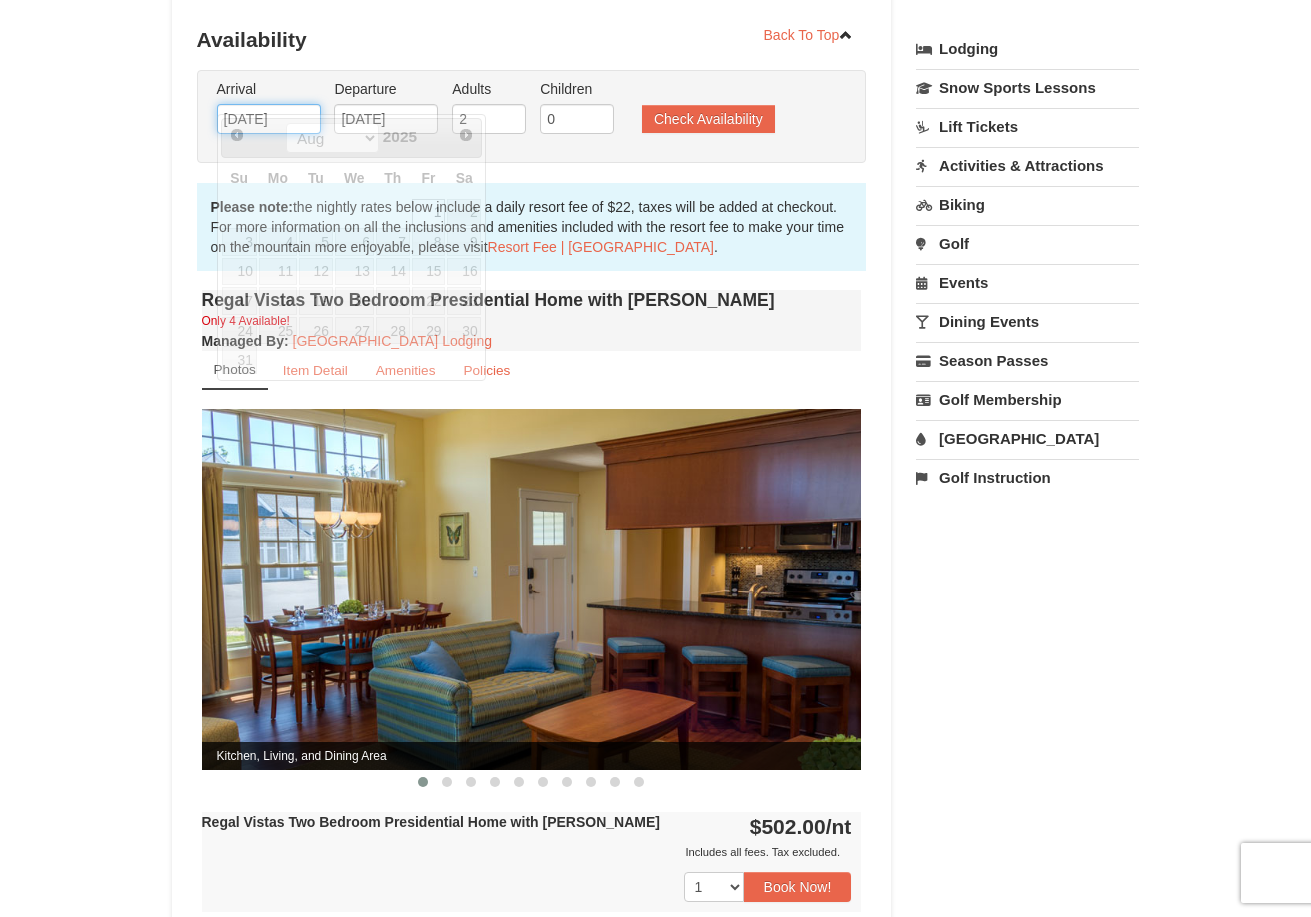 click on "08/01/2025" at bounding box center [269, 119] 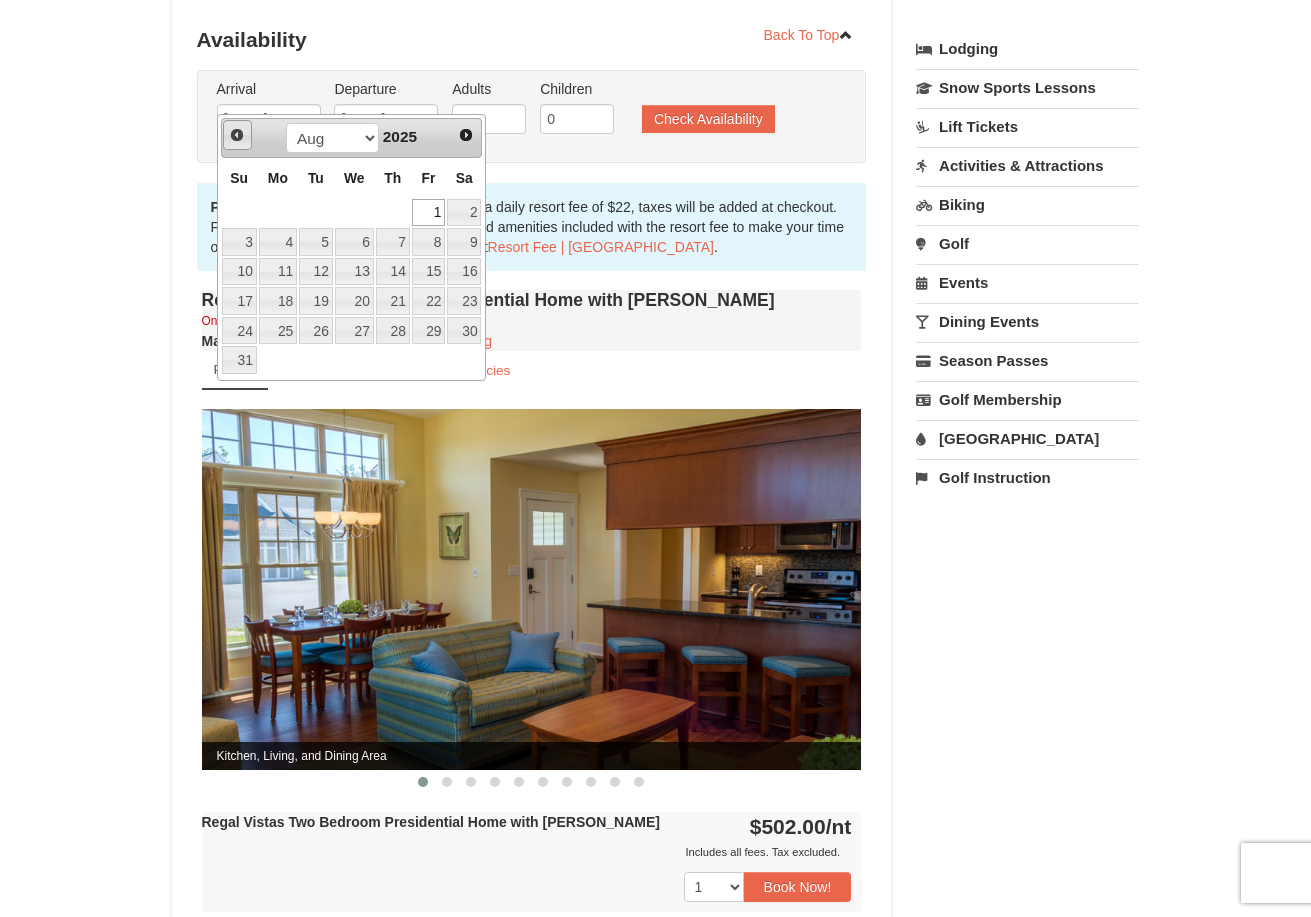 click on "Prev" at bounding box center (237, 135) 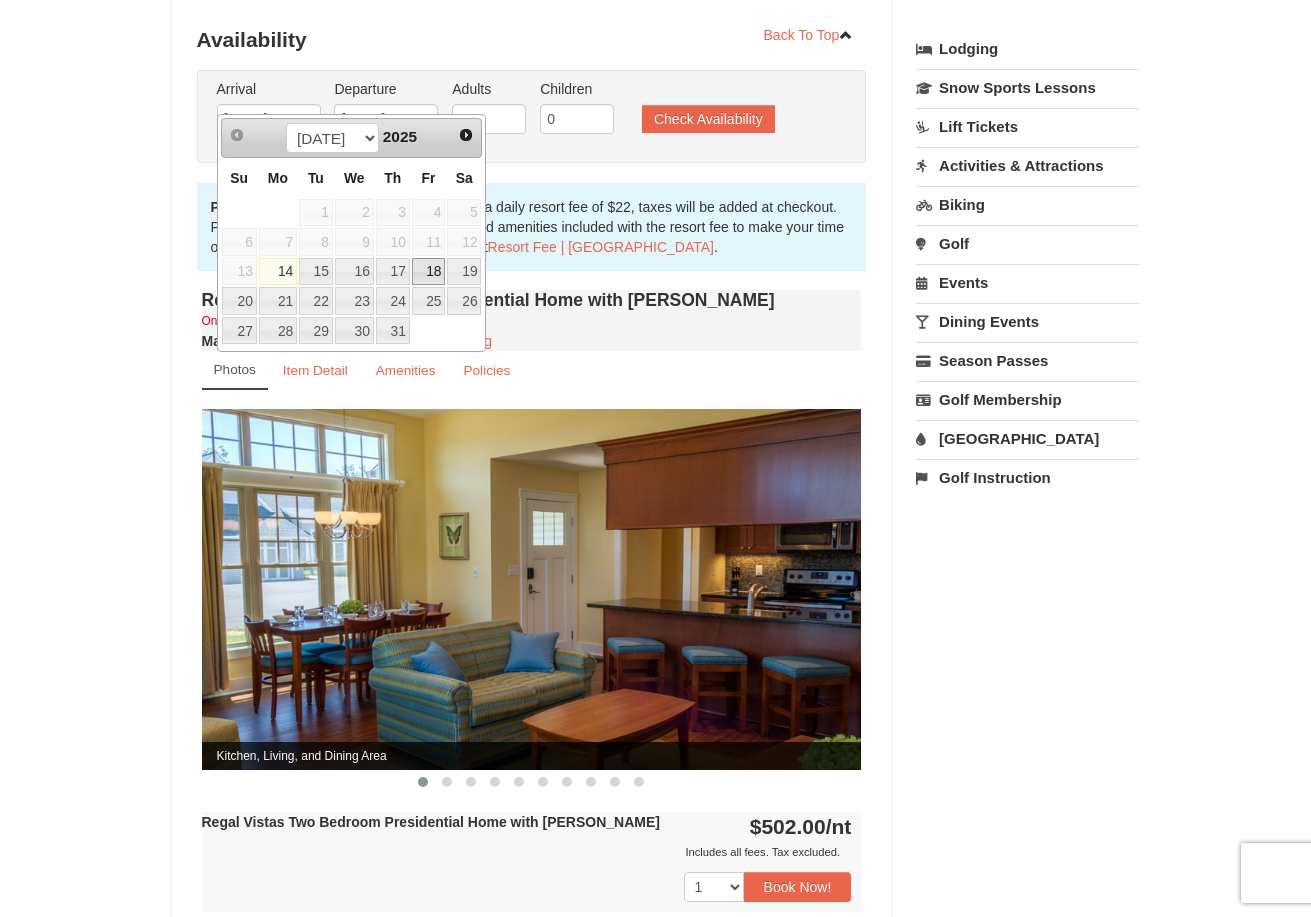 click on "18" at bounding box center (429, 272) 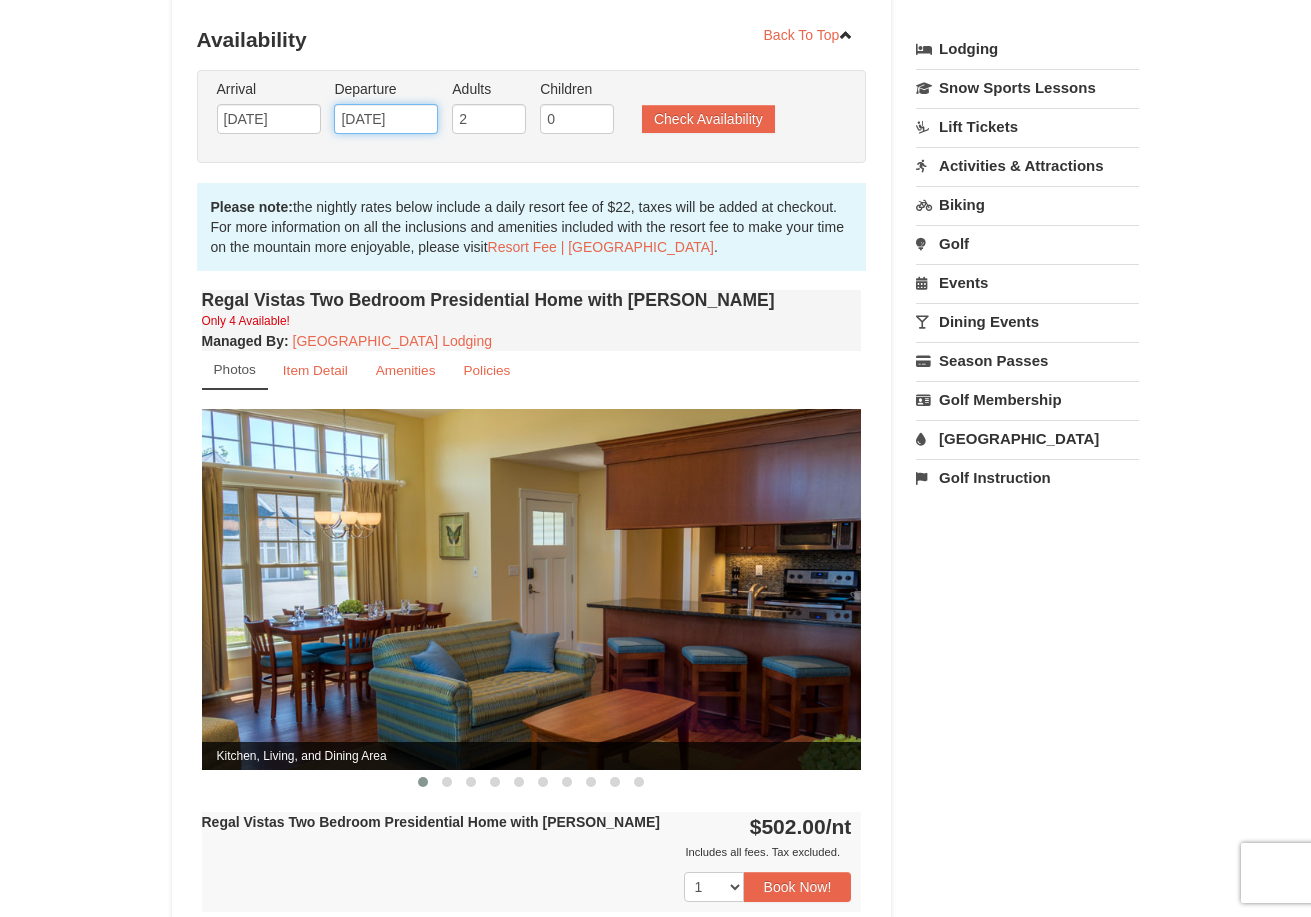 click on "08/03/2025" at bounding box center (386, 119) 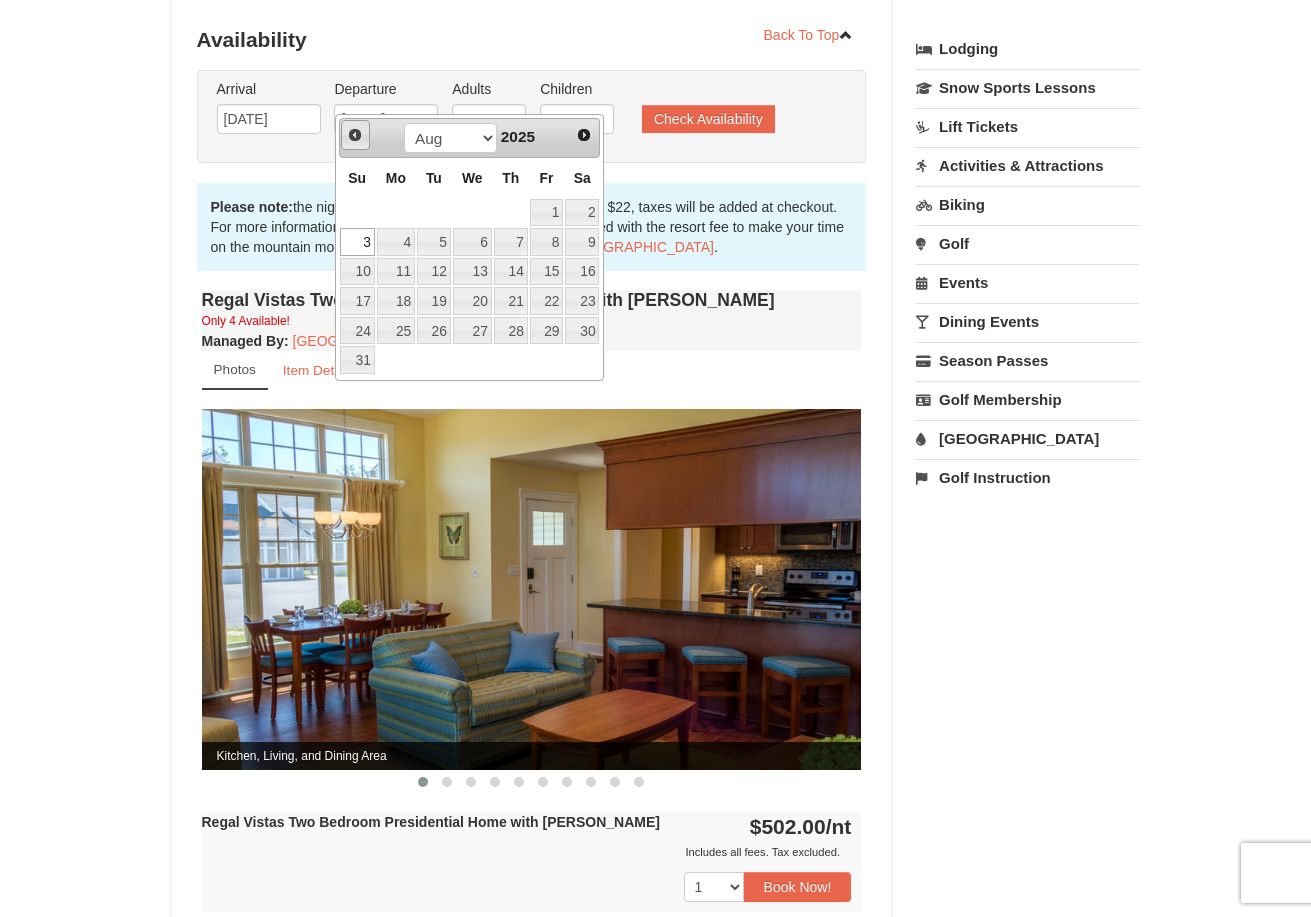 click on "Prev" at bounding box center [355, 135] 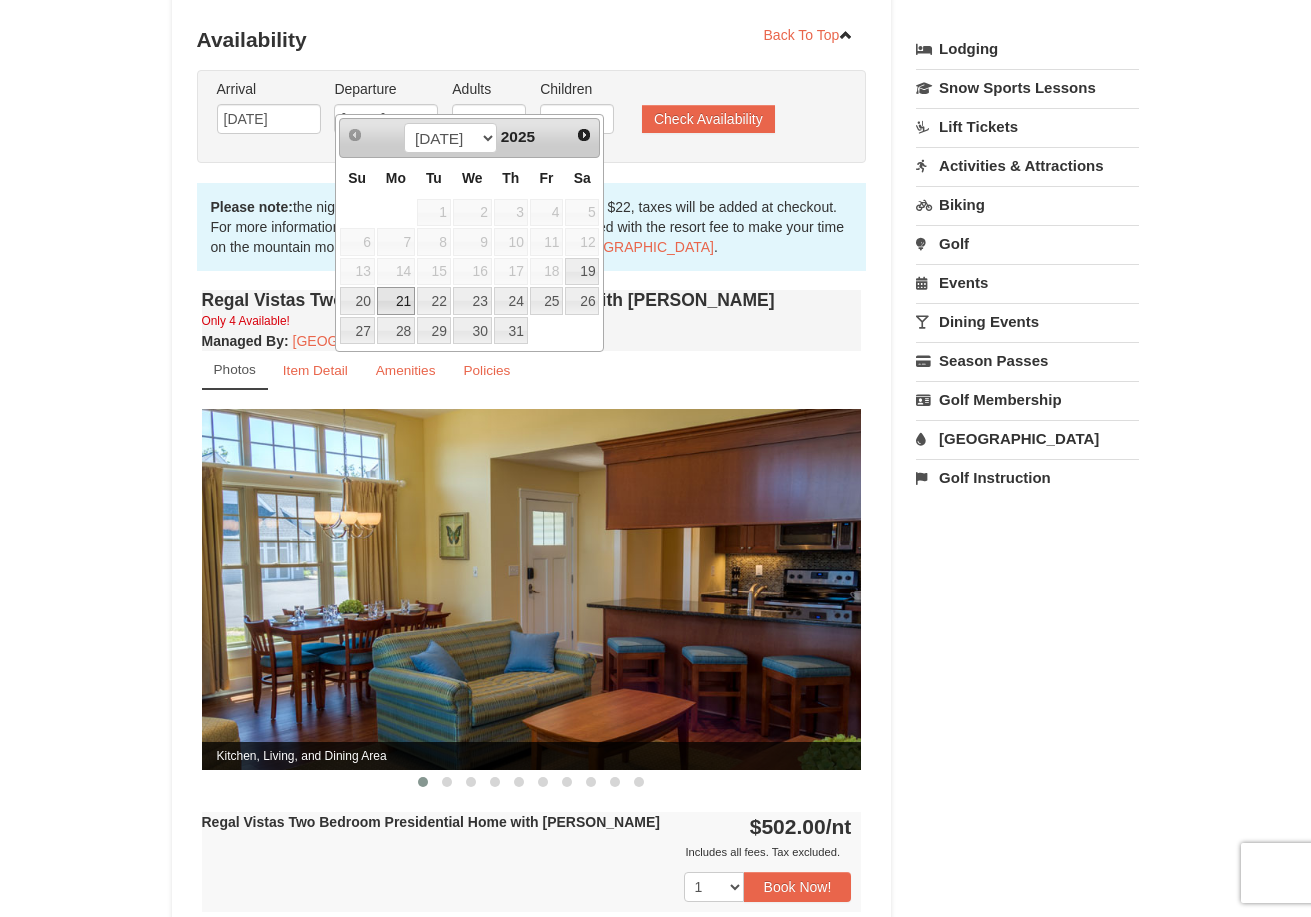 click on "21" at bounding box center [396, 301] 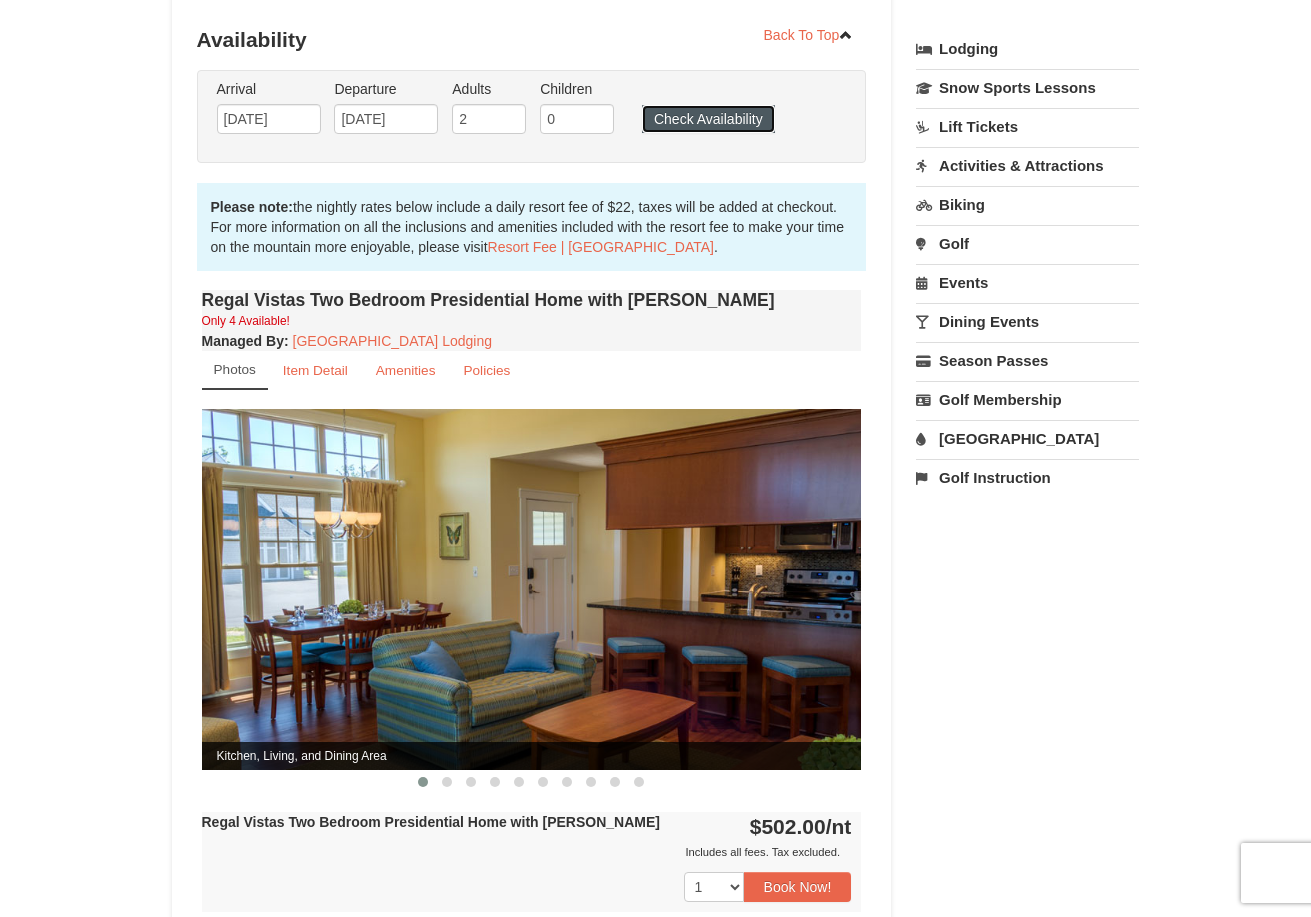 click on "Check Availability" at bounding box center (708, 119) 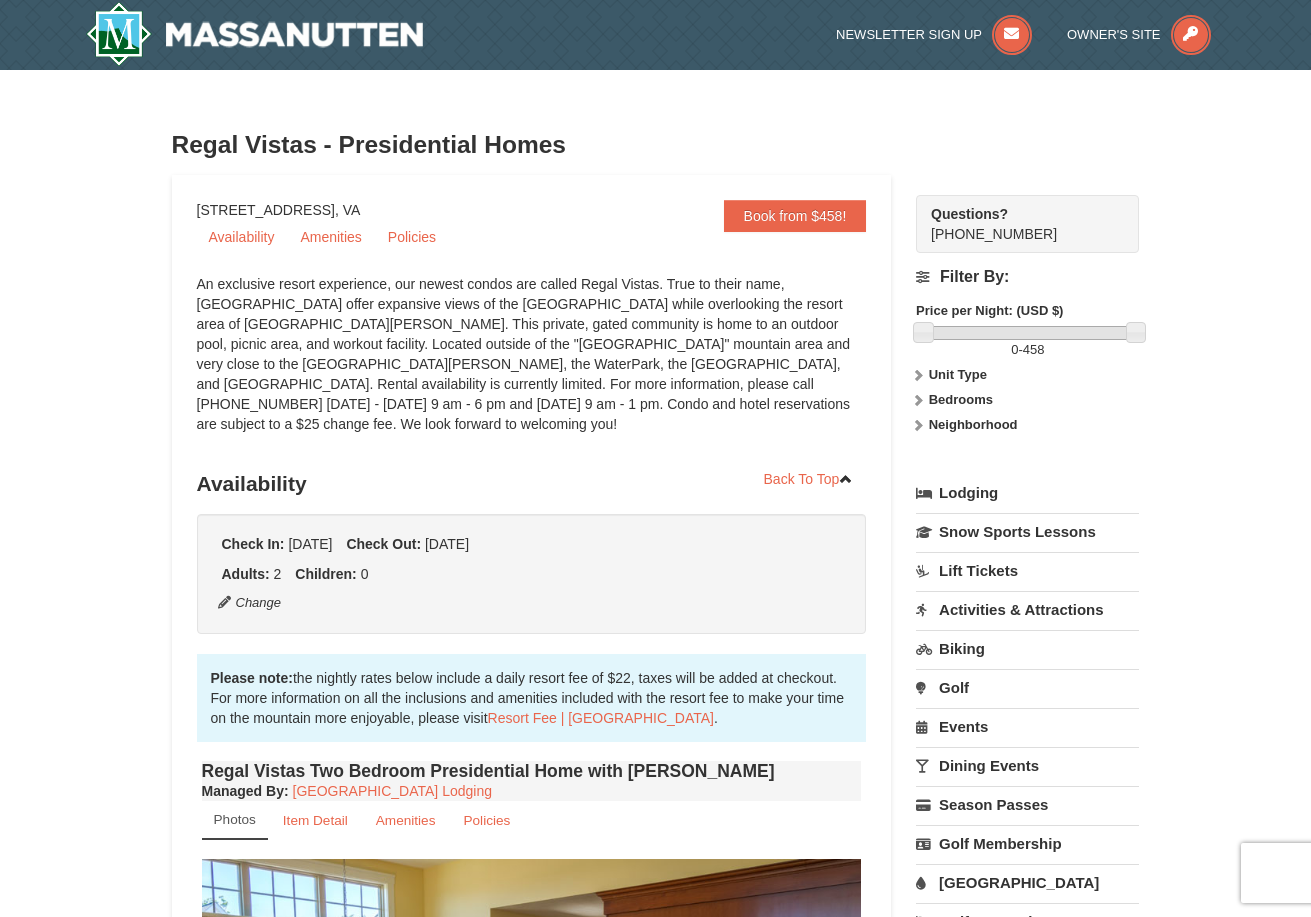 scroll, scrollTop: 444, scrollLeft: 0, axis: vertical 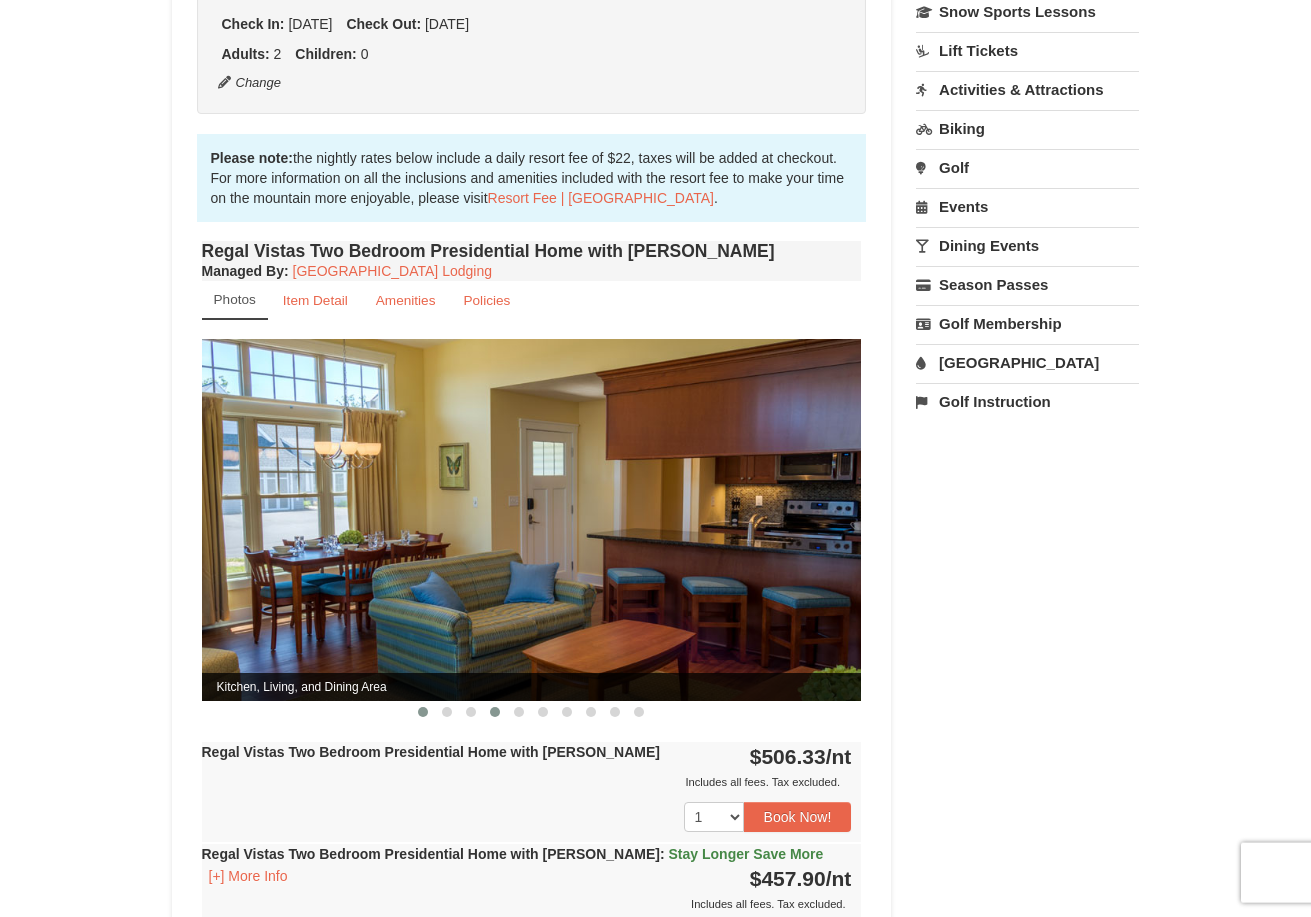 click at bounding box center [495, 712] 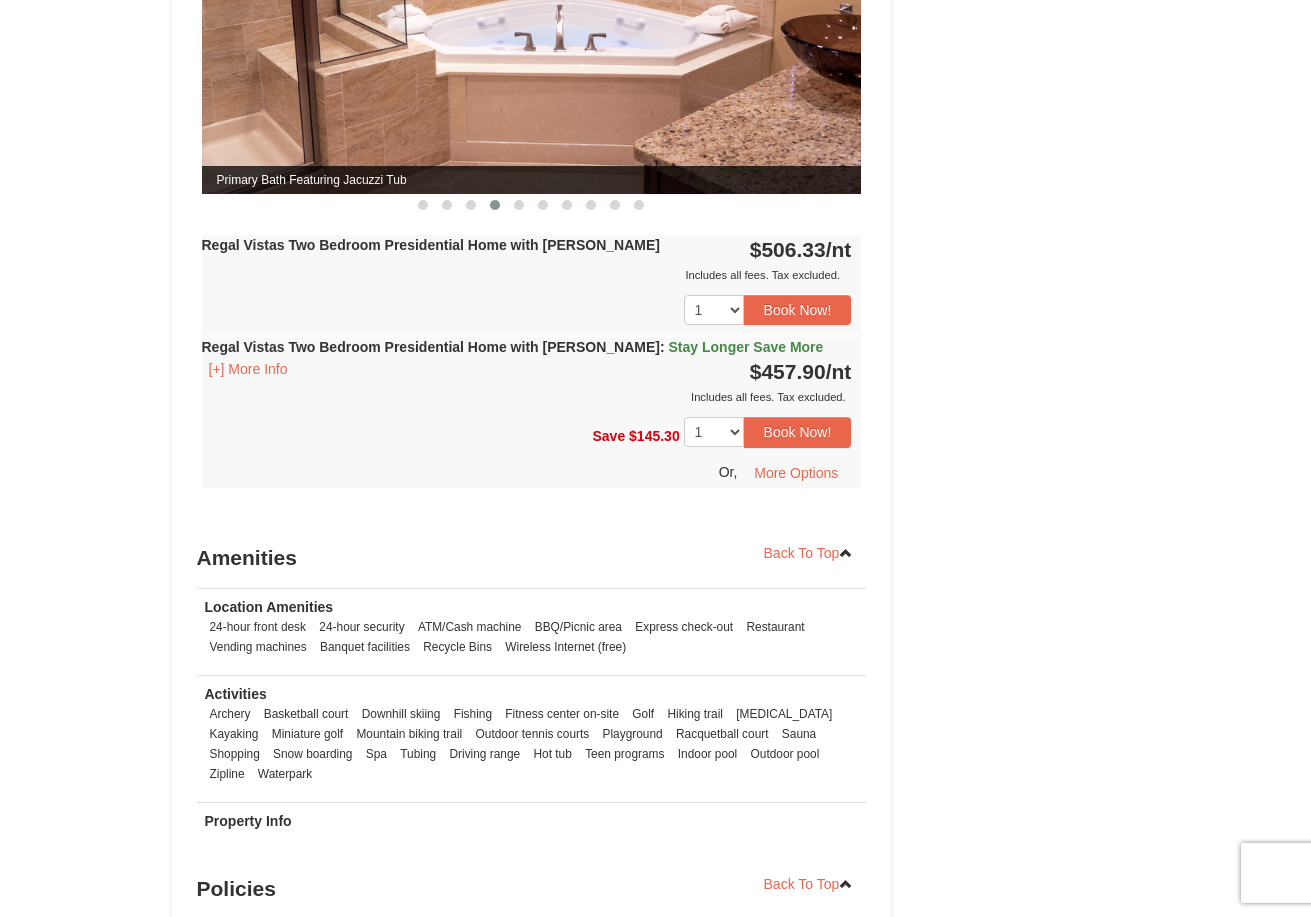 scroll, scrollTop: 1055, scrollLeft: 0, axis: vertical 